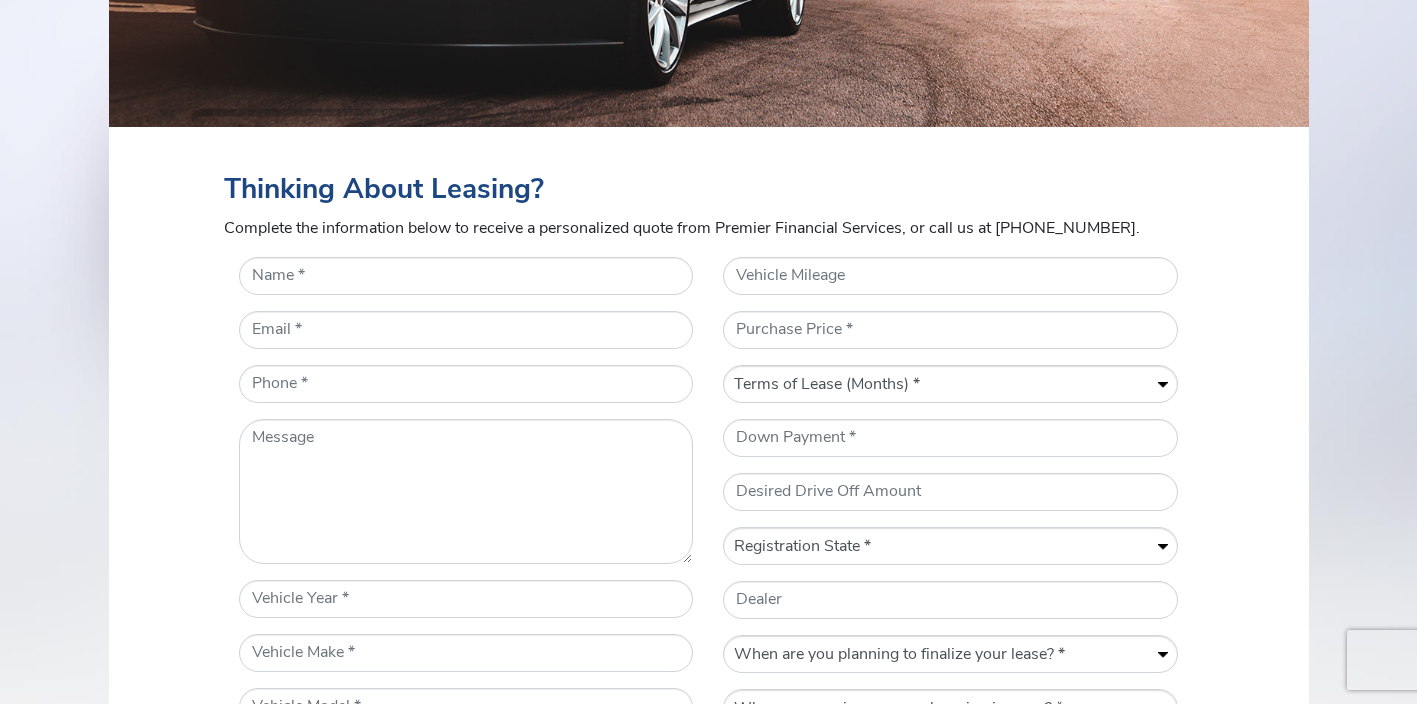scroll, scrollTop: 727, scrollLeft: 0, axis: vertical 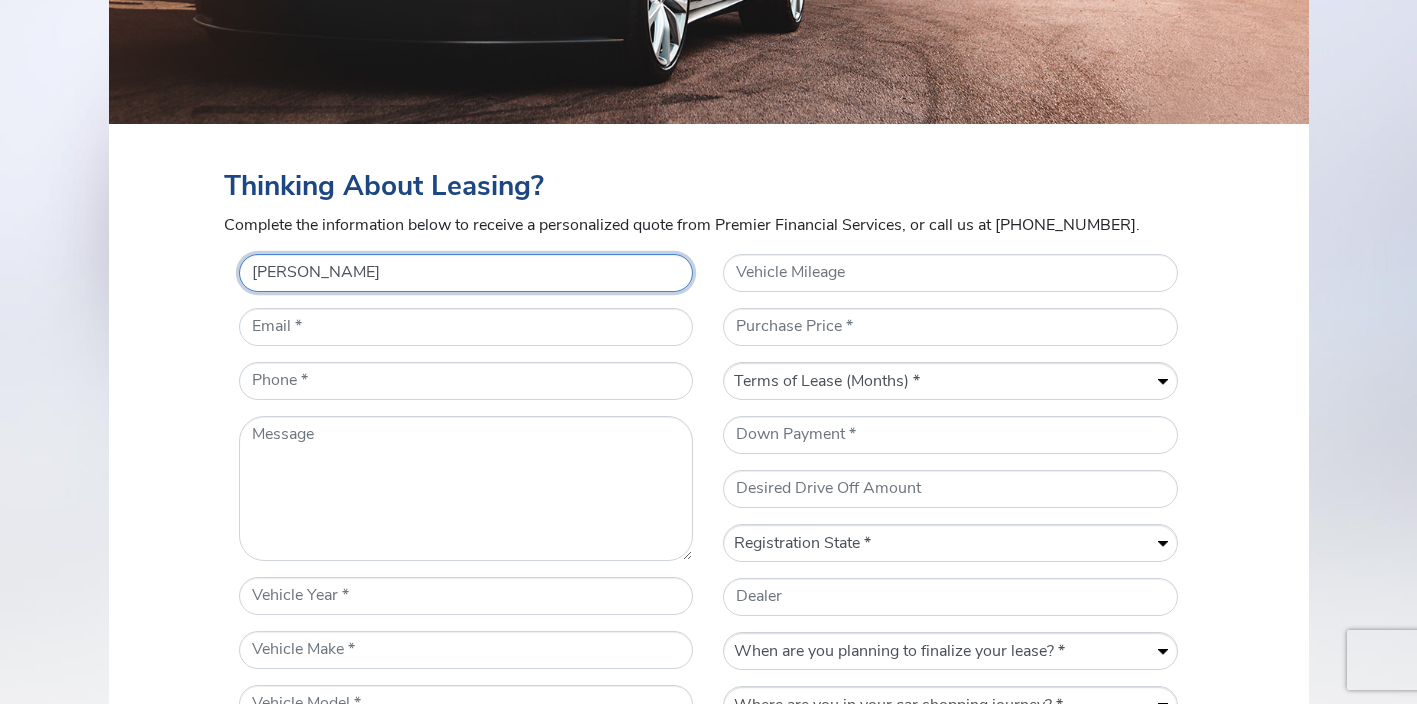 click on "[PERSON_NAME]" at bounding box center [466, 273] 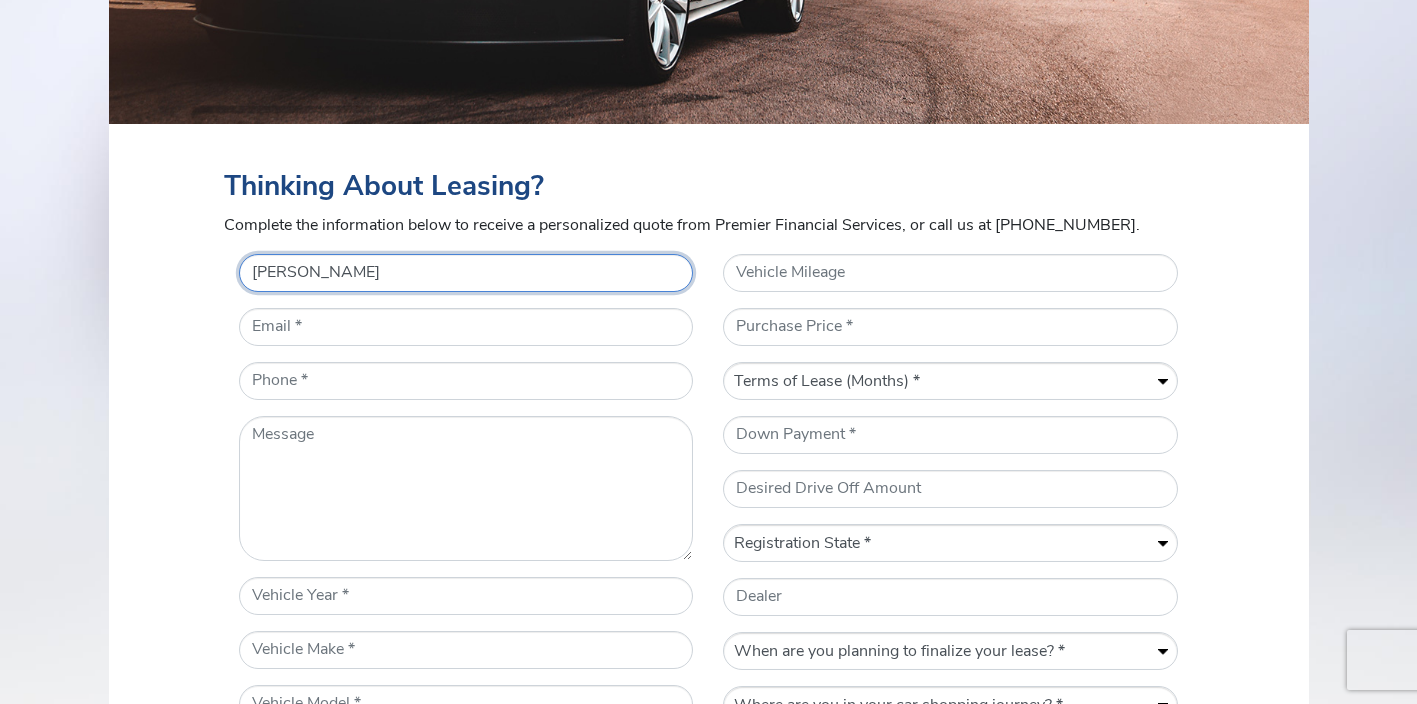 type on "[PERSON_NAME]" 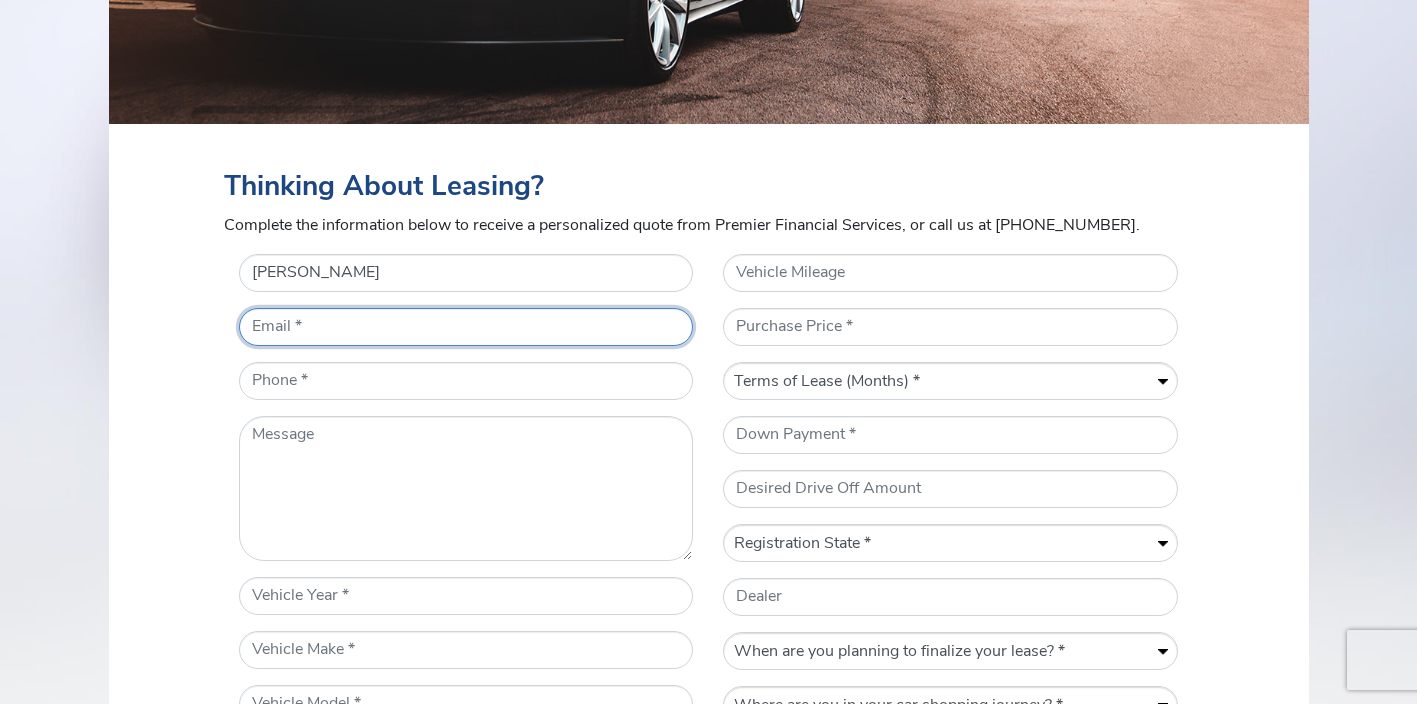 click on "*  Email" at bounding box center (466, 327) 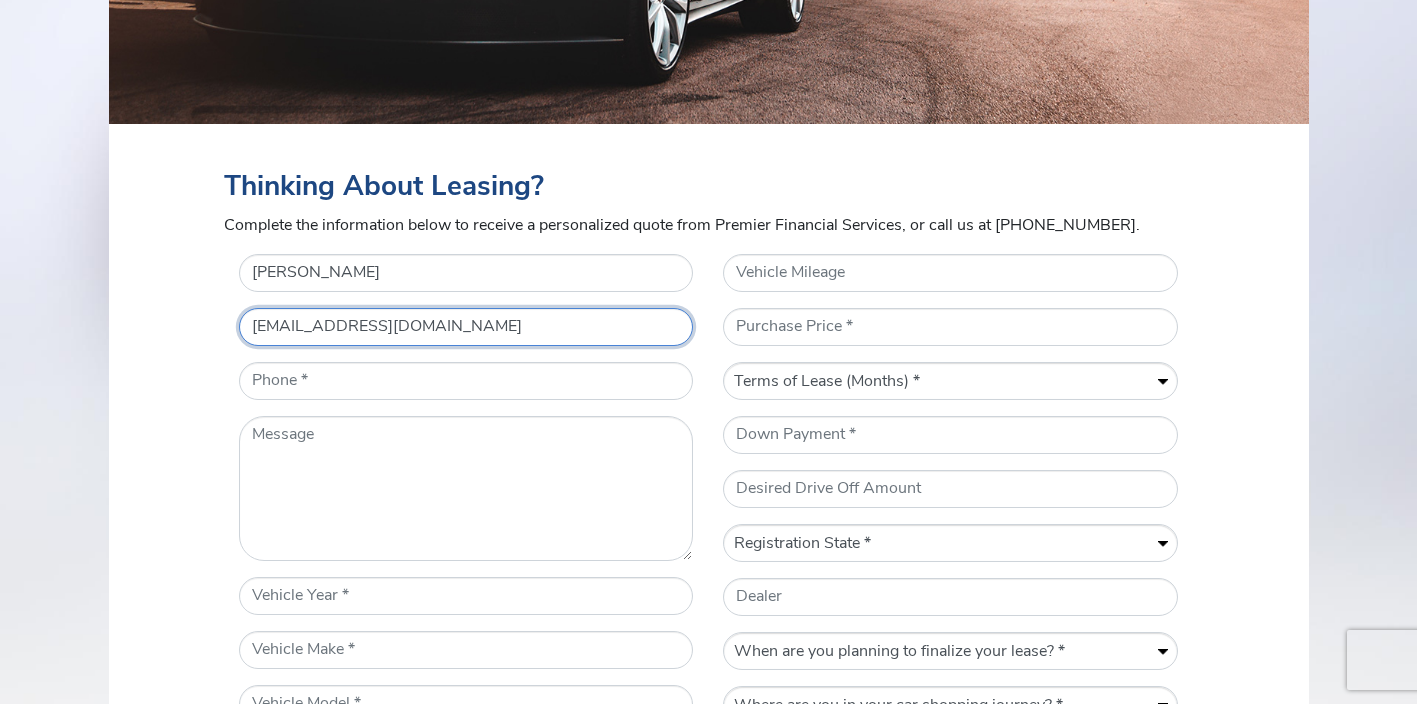 type on "[EMAIL_ADDRESS][DOMAIN_NAME]" 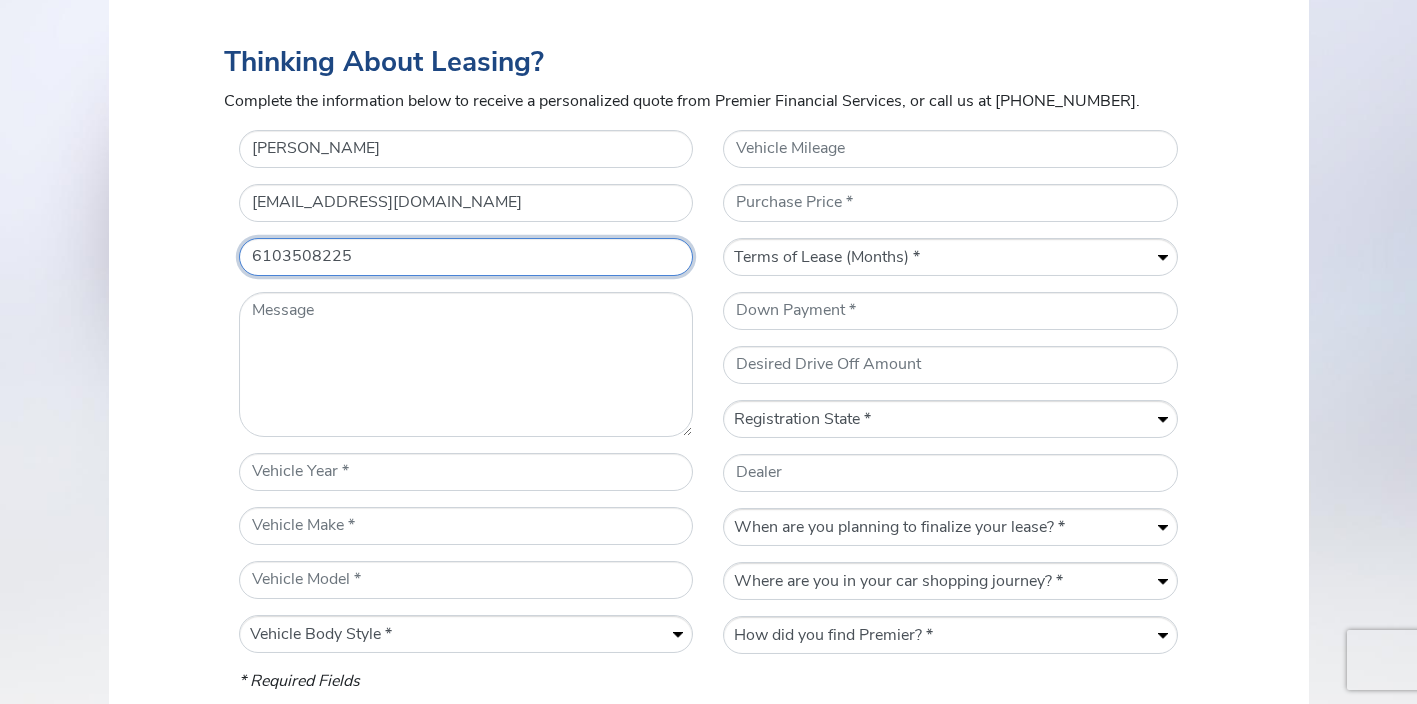 scroll, scrollTop: 855, scrollLeft: 0, axis: vertical 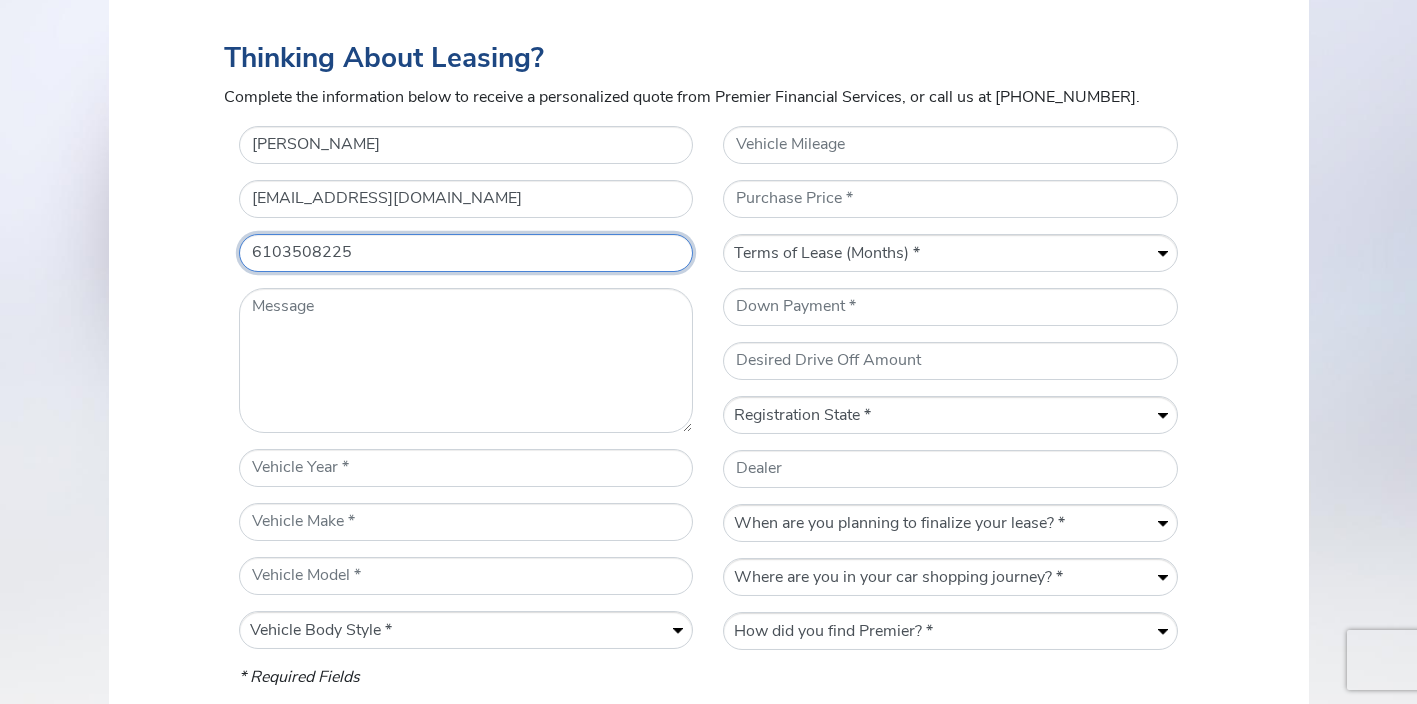 type on "6103508225" 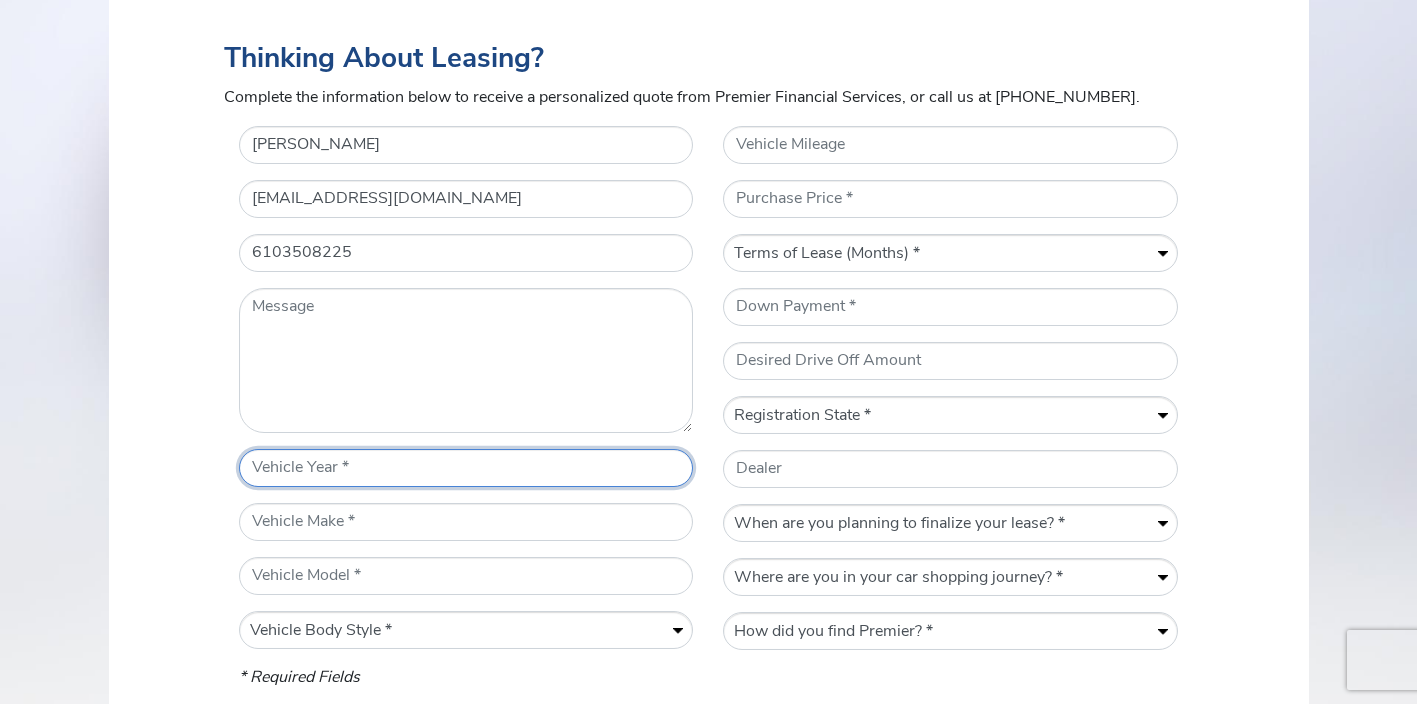 click on "*  Vehicle Year" at bounding box center [466, 468] 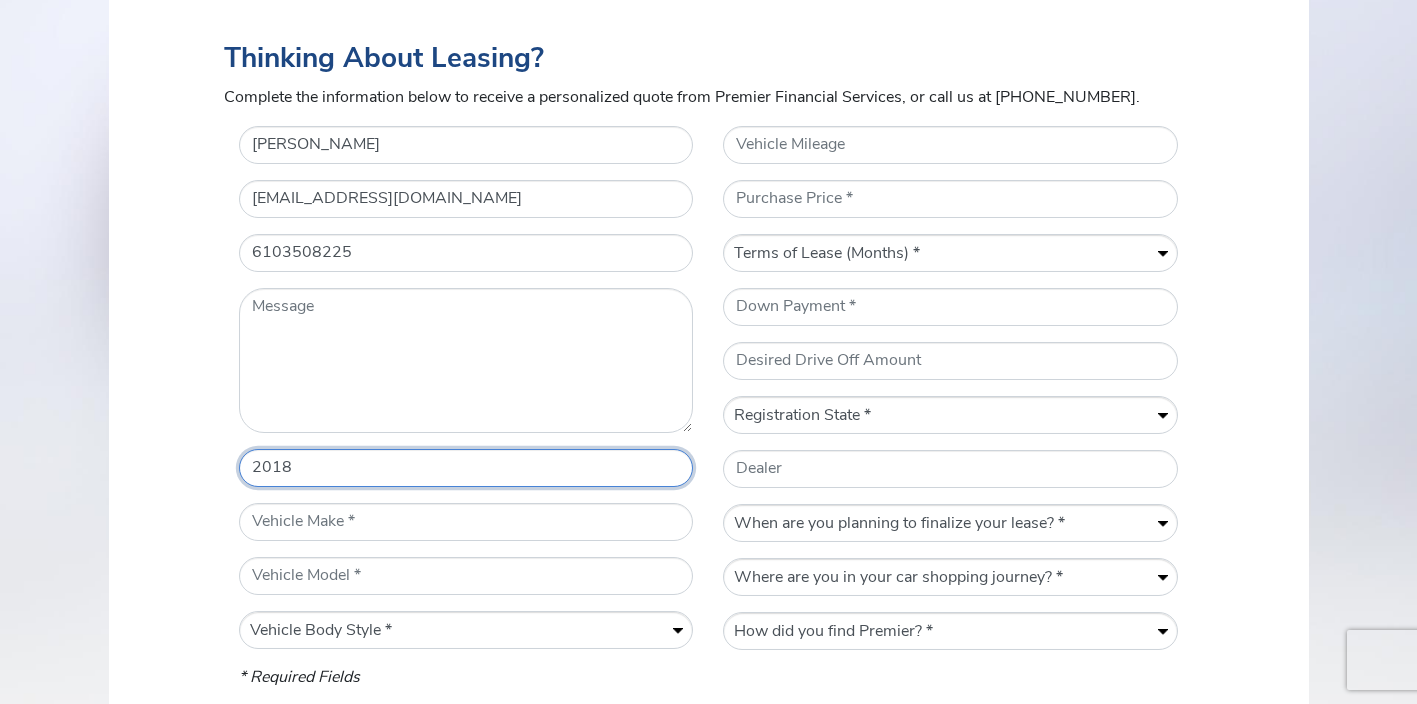 type on "2018" 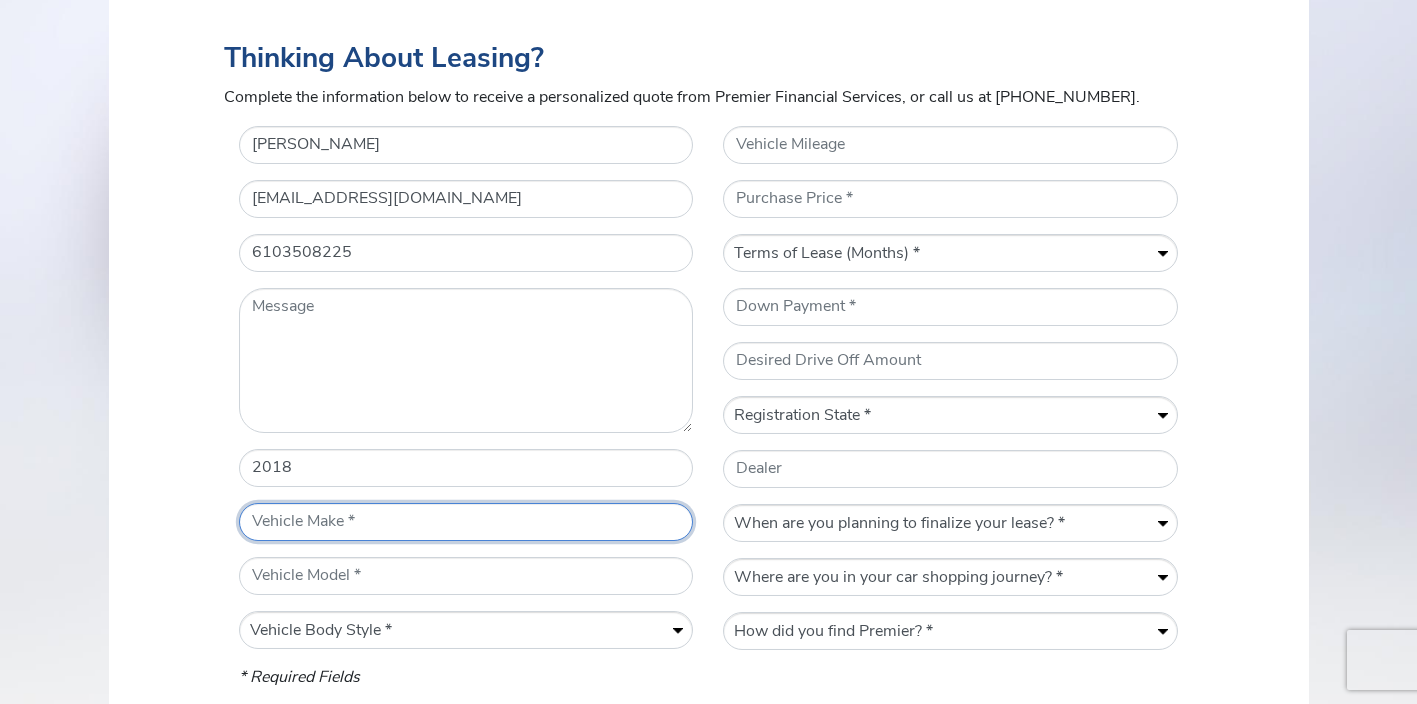 click on "*  Vehicle Make" at bounding box center [466, 522] 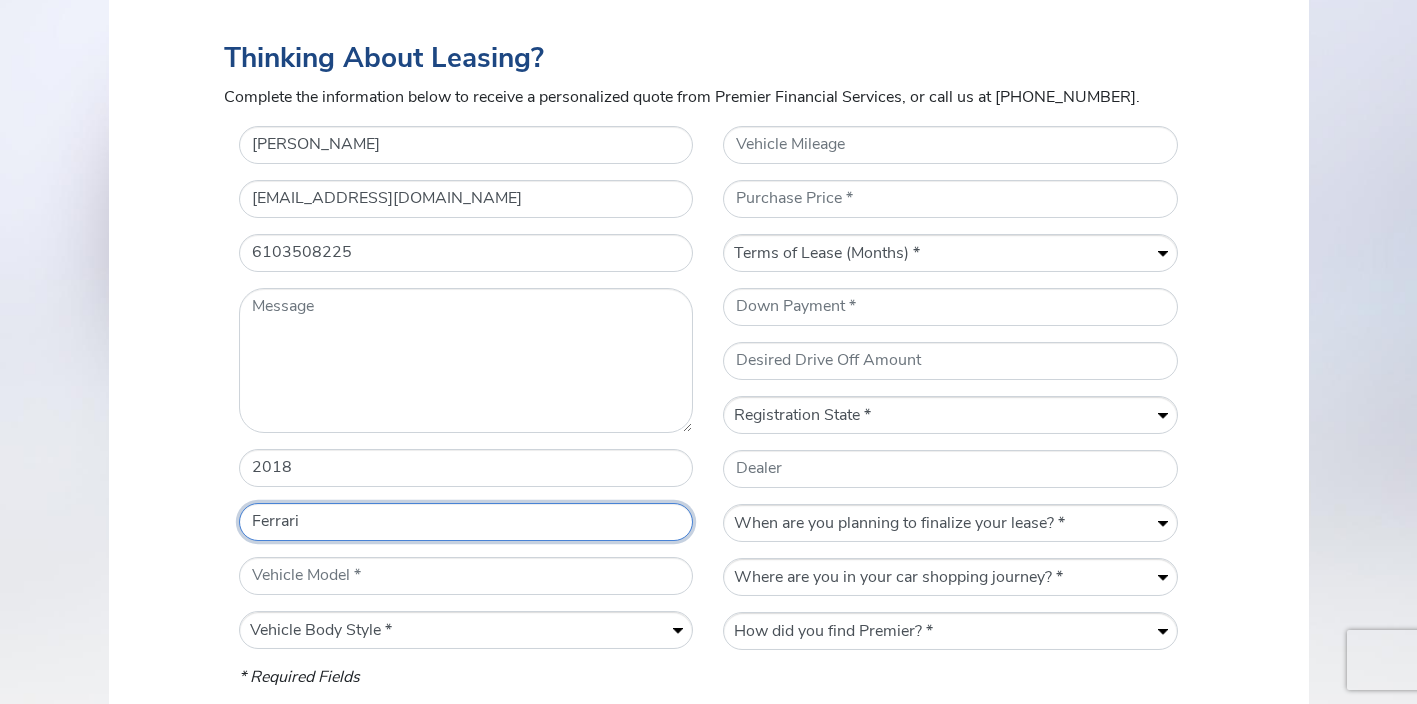 type on "Ferrari" 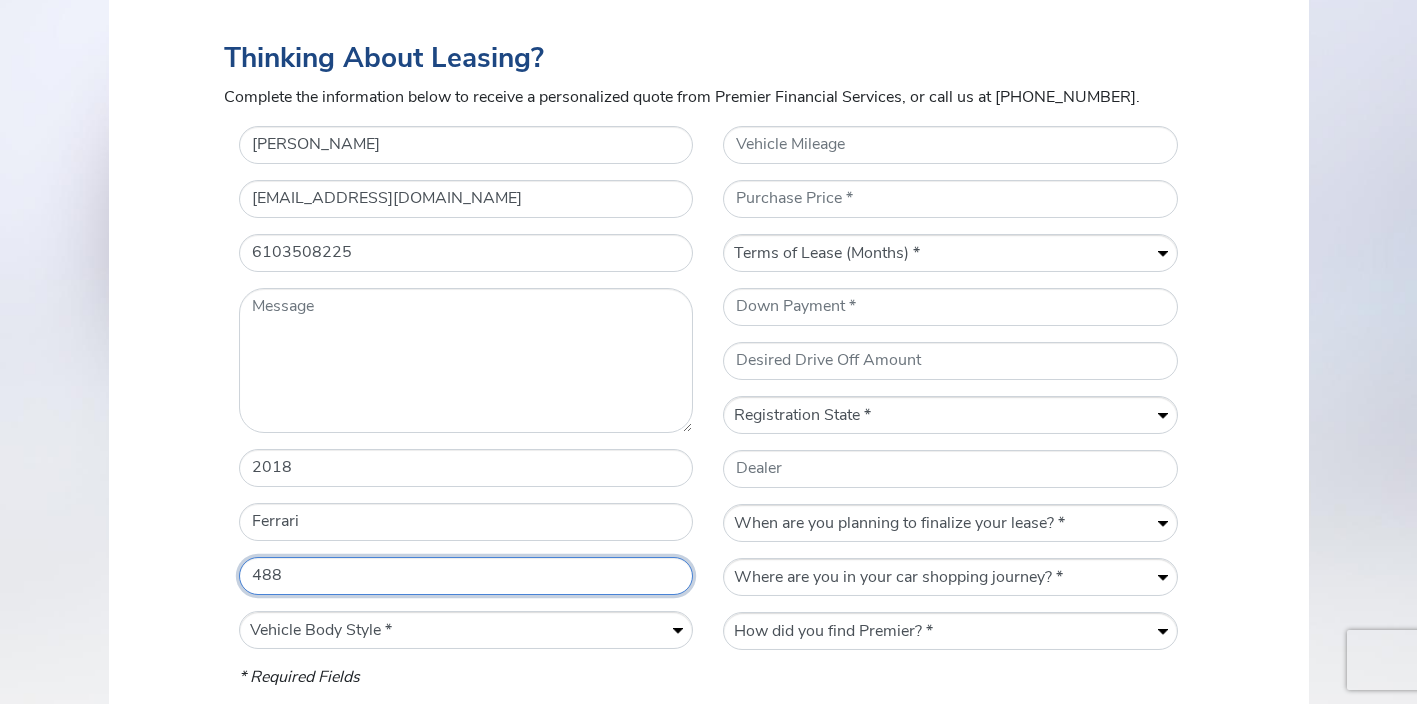 type on "488" 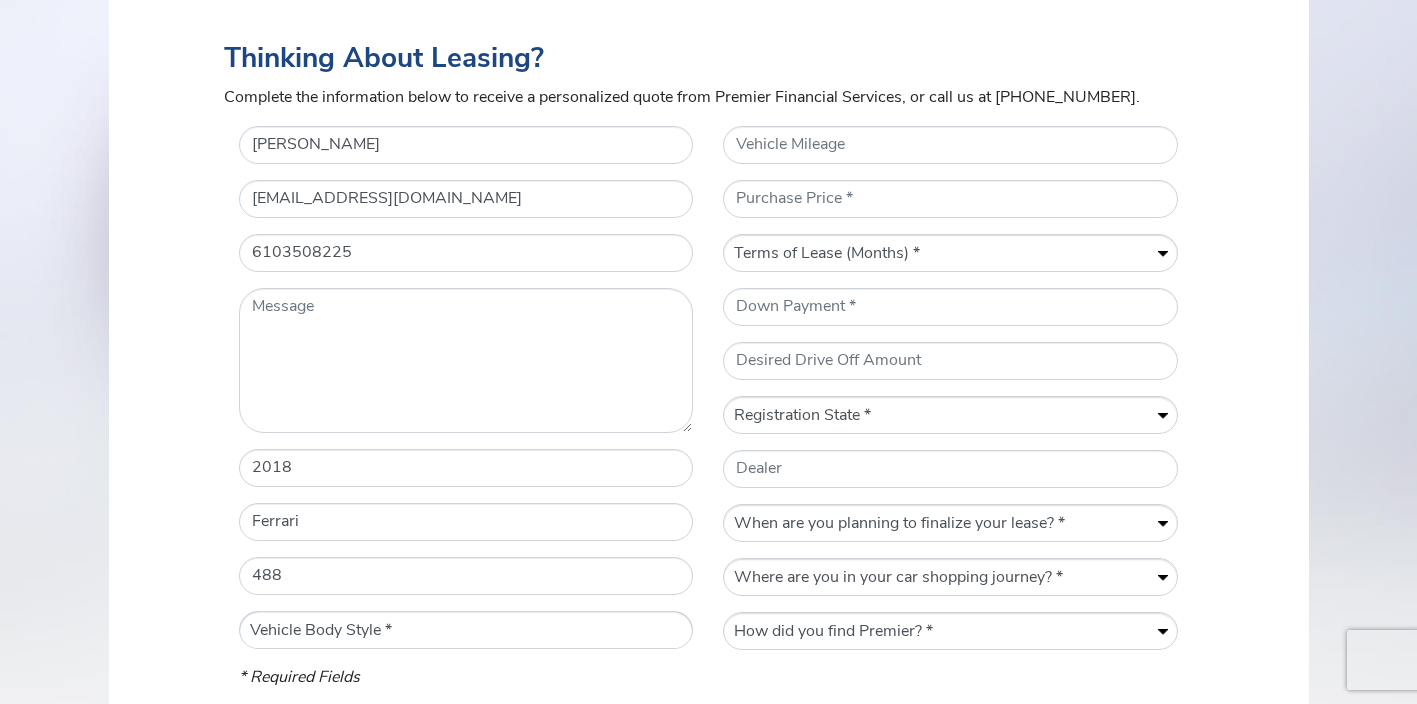 select on "Coupe" 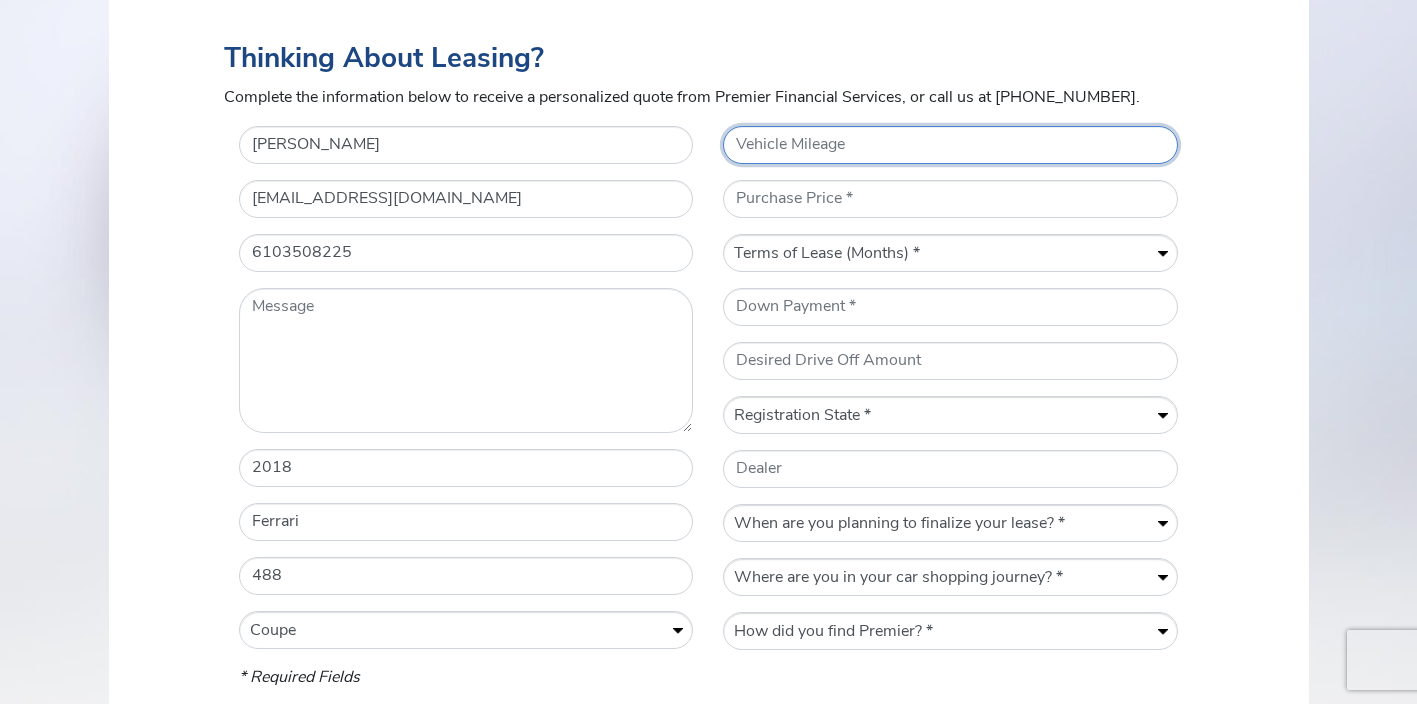 click on "Vehicle Mileage" at bounding box center (950, 145) 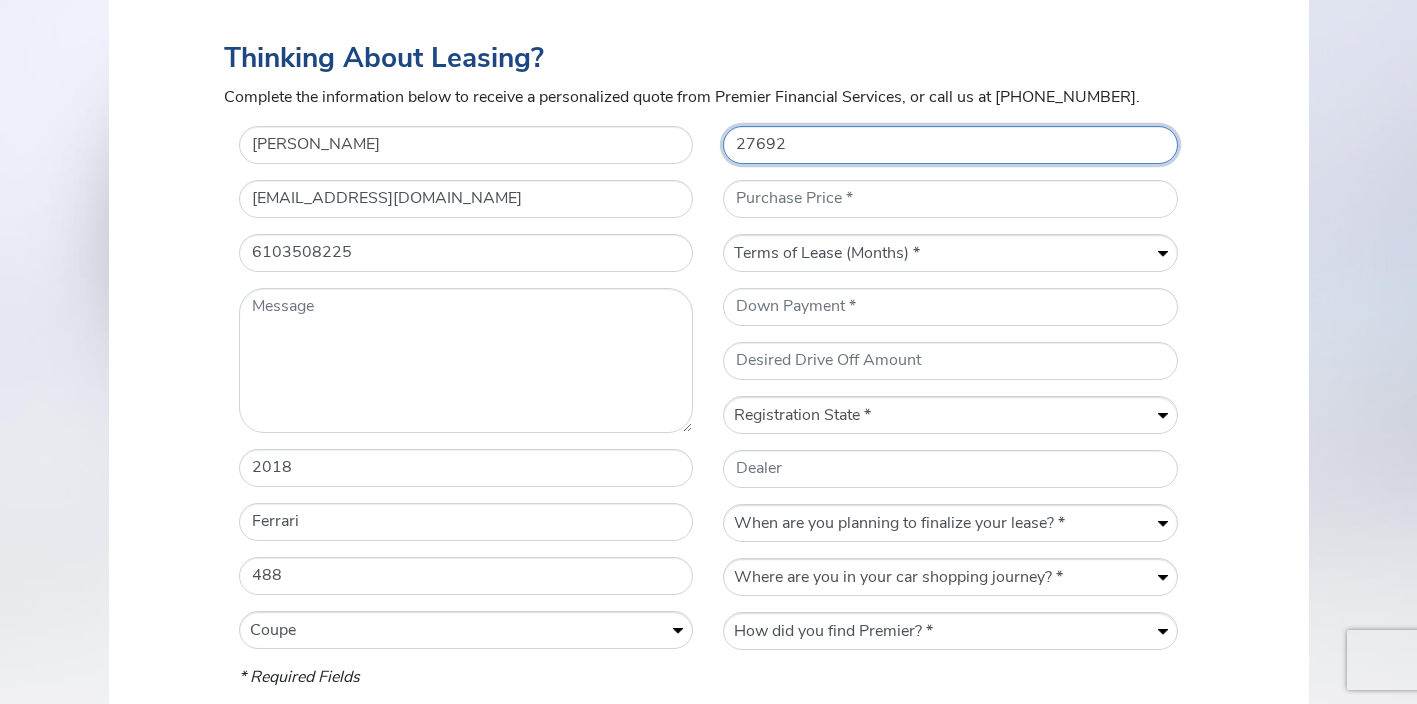 type on "27692" 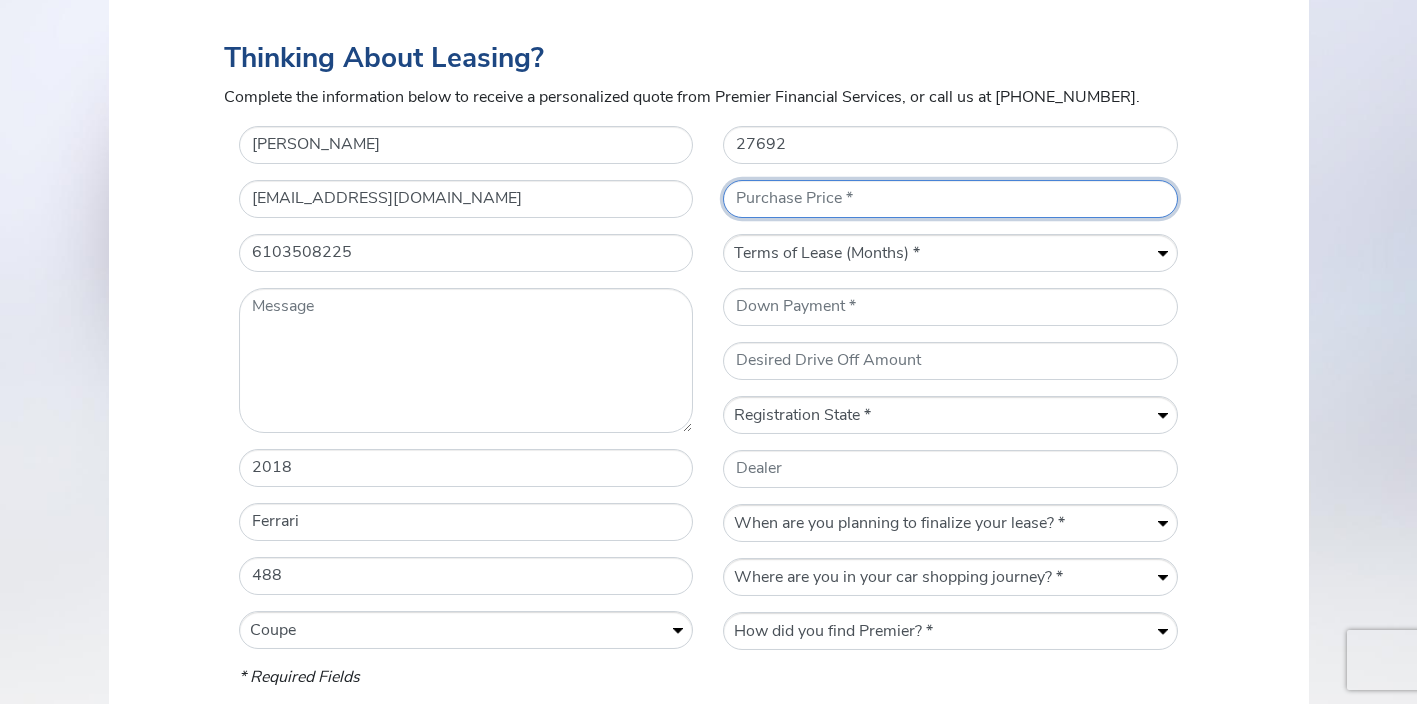 click on "*  Purchase Price" at bounding box center [950, 199] 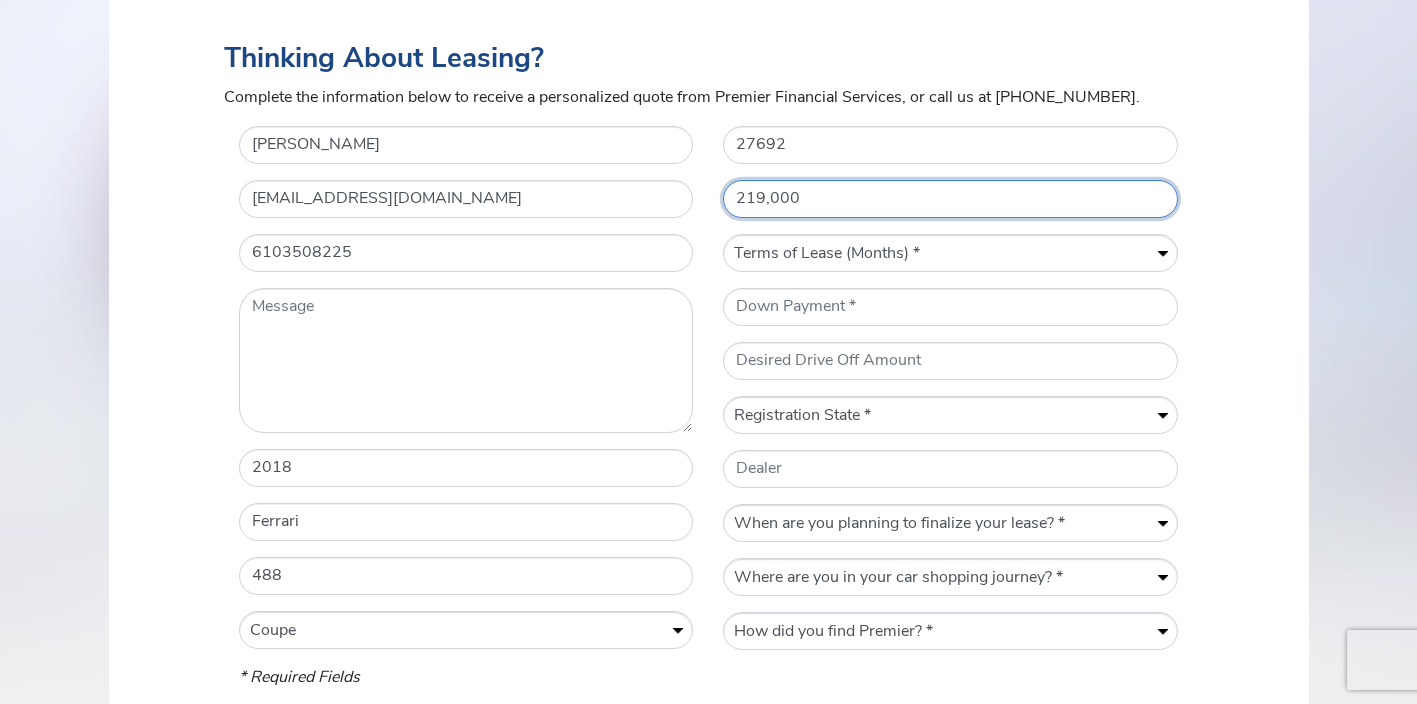 type on "219,000" 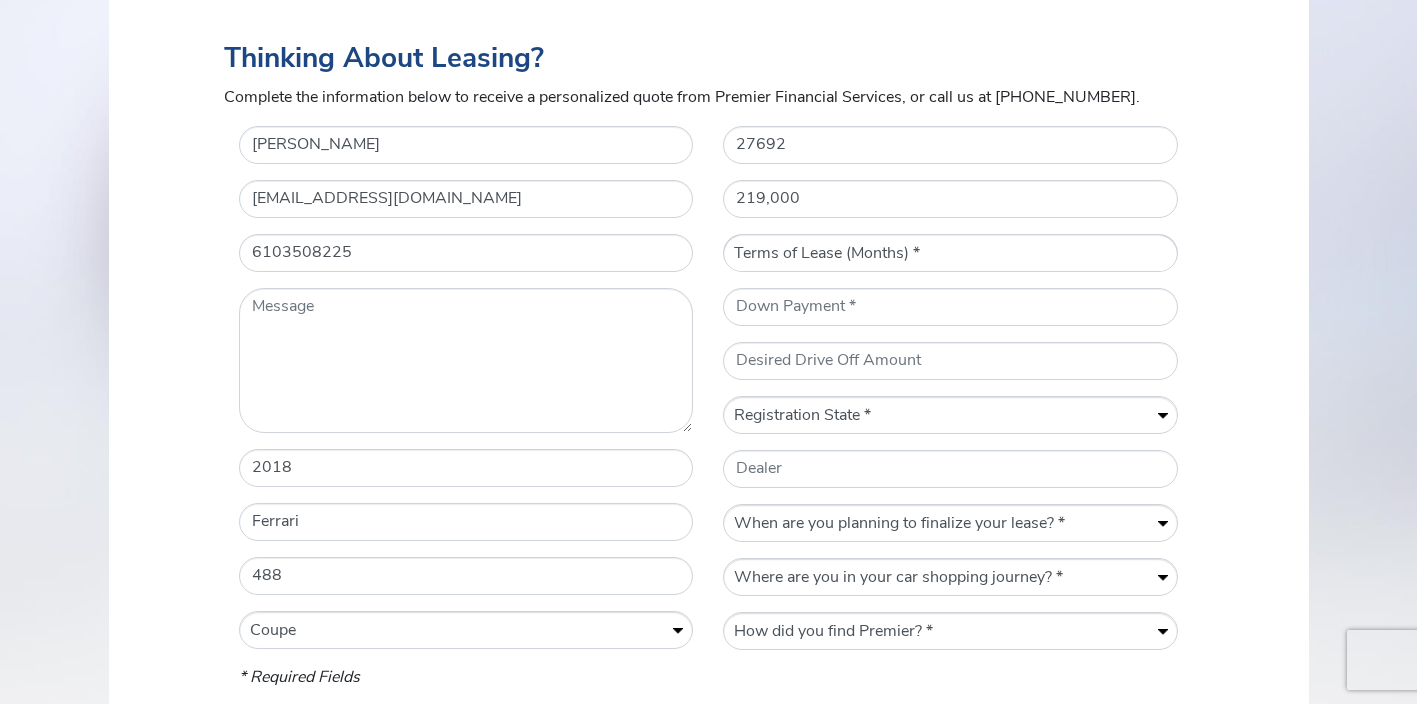 select on "60" 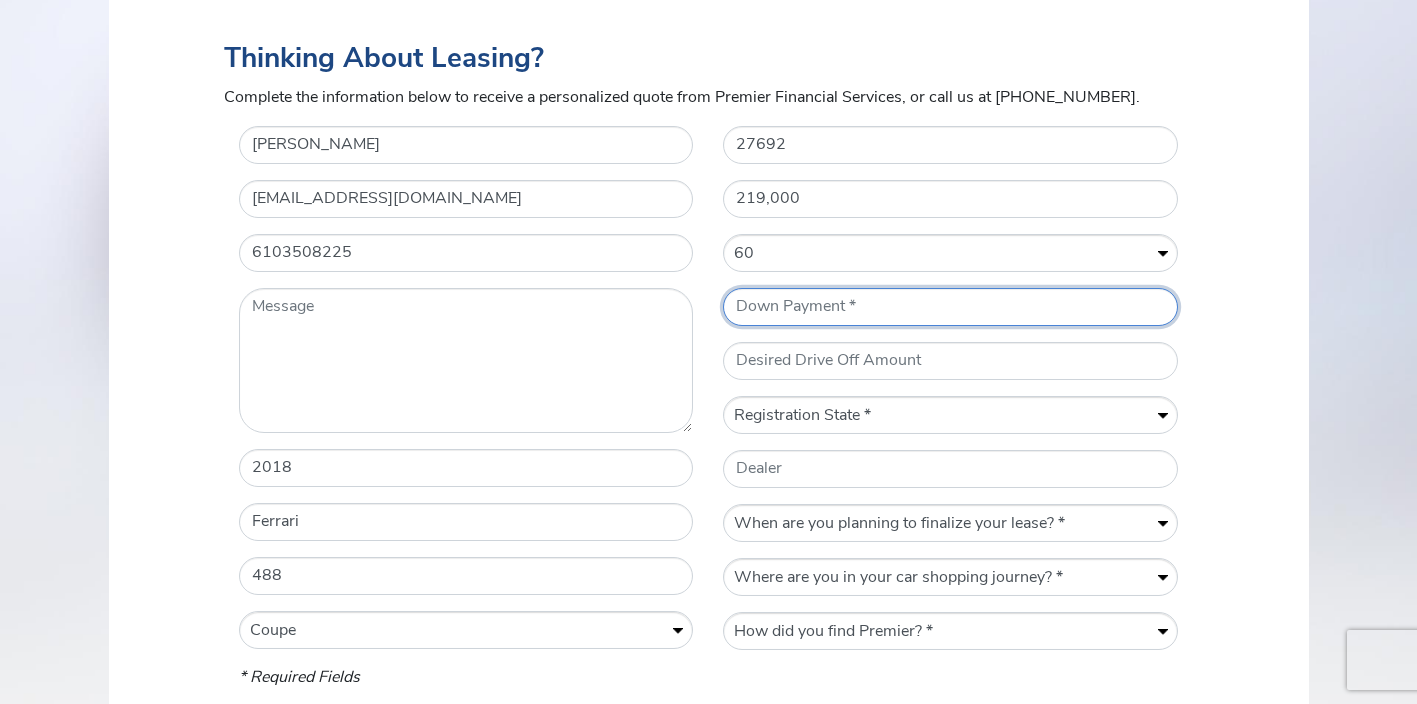 click on "*  Down Payment" at bounding box center [950, 307] 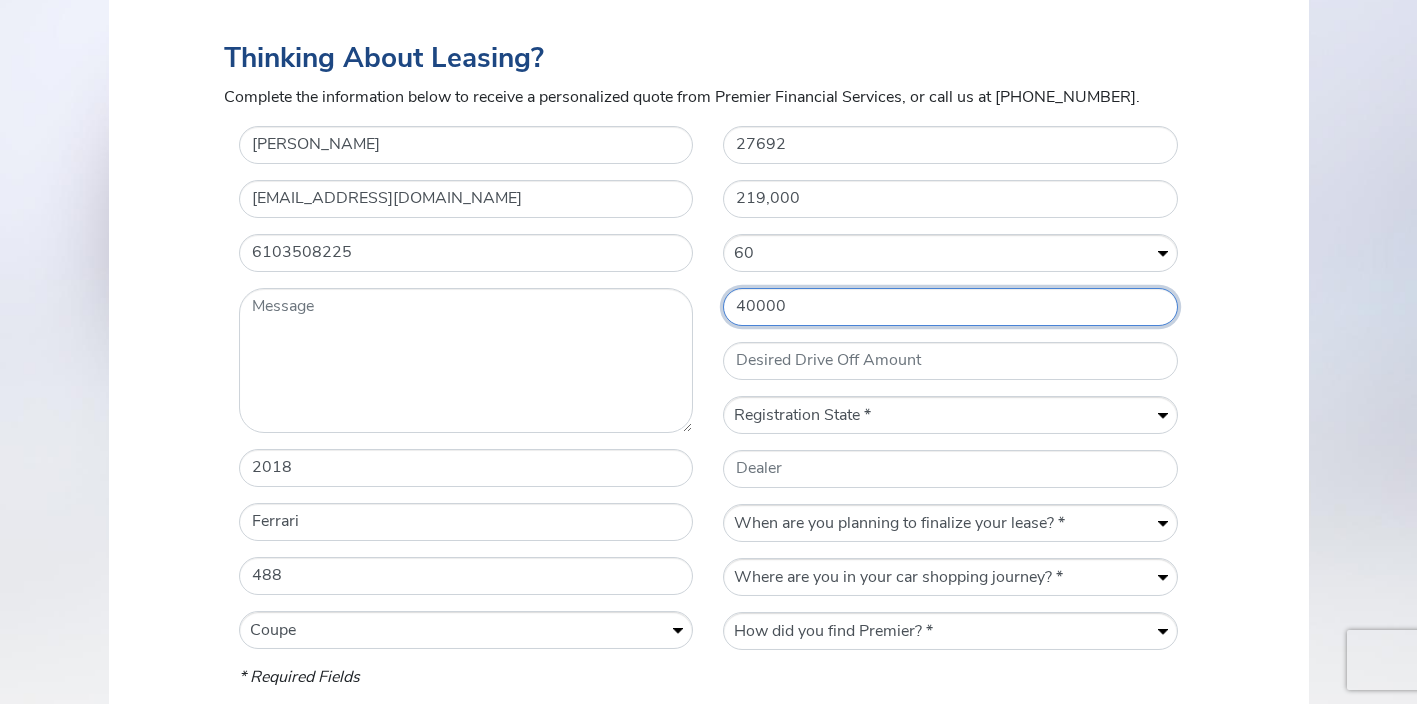 type on "40000" 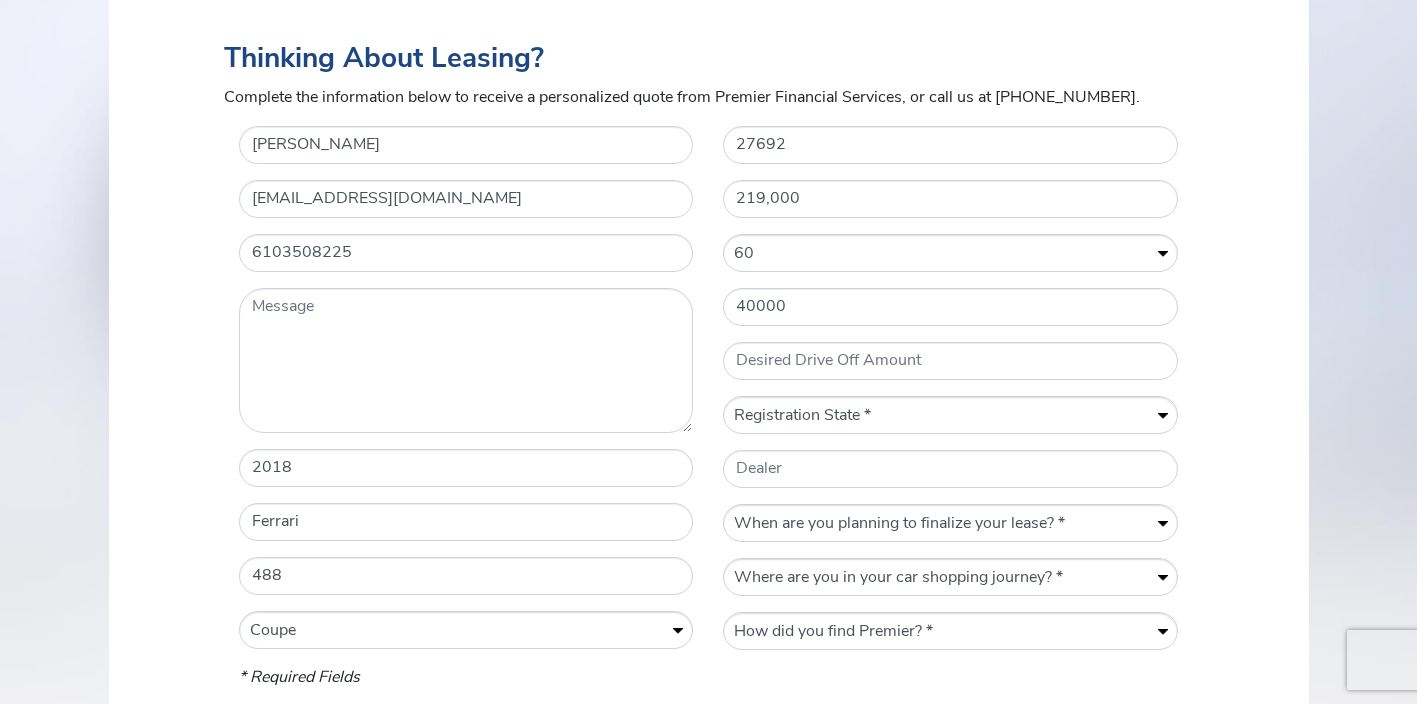 click on "Thinking About Leasing?
Complete the information below to receive a personalized quote from Premier Financial Services, or call us at [PHONE_NUMBER].
*  Name [PERSON_NAME]
*  Email [EMAIL_ADDRESS][DOMAIN_NAME]
*  Telephone Number [PHONE_NUMBER]
Message
*  Vehicle Year [DATE]
*  Vehicle Make Ferrari
*  Vehicle Model 488
*  Vehicle Body Style
Vehicle Body Style * Convertible Coupe Sedan SUV
Vehicle Mileage 27692
*  Purchase Price 219,000
Term of Lease (Months)
Terms of Lease (Months) * 12 24 36 48 60
*  Down Payment 40000
Desired Drive Off Amount
*  Registration State
Registration State * [US_STATE] AK AZ AR CA CO CT [GEOGRAPHIC_DATA] DE [GEOGRAPHIC_DATA] [GEOGRAPHIC_DATA] HI ID IL IN [GEOGRAPHIC_DATA] [GEOGRAPHIC_DATA] [GEOGRAPHIC_DATA] LA ME MD [GEOGRAPHIC_DATA] [GEOGRAPHIC_DATA] [GEOGRAPHIC_DATA] MS MO MT NE *" at bounding box center [709, 416] 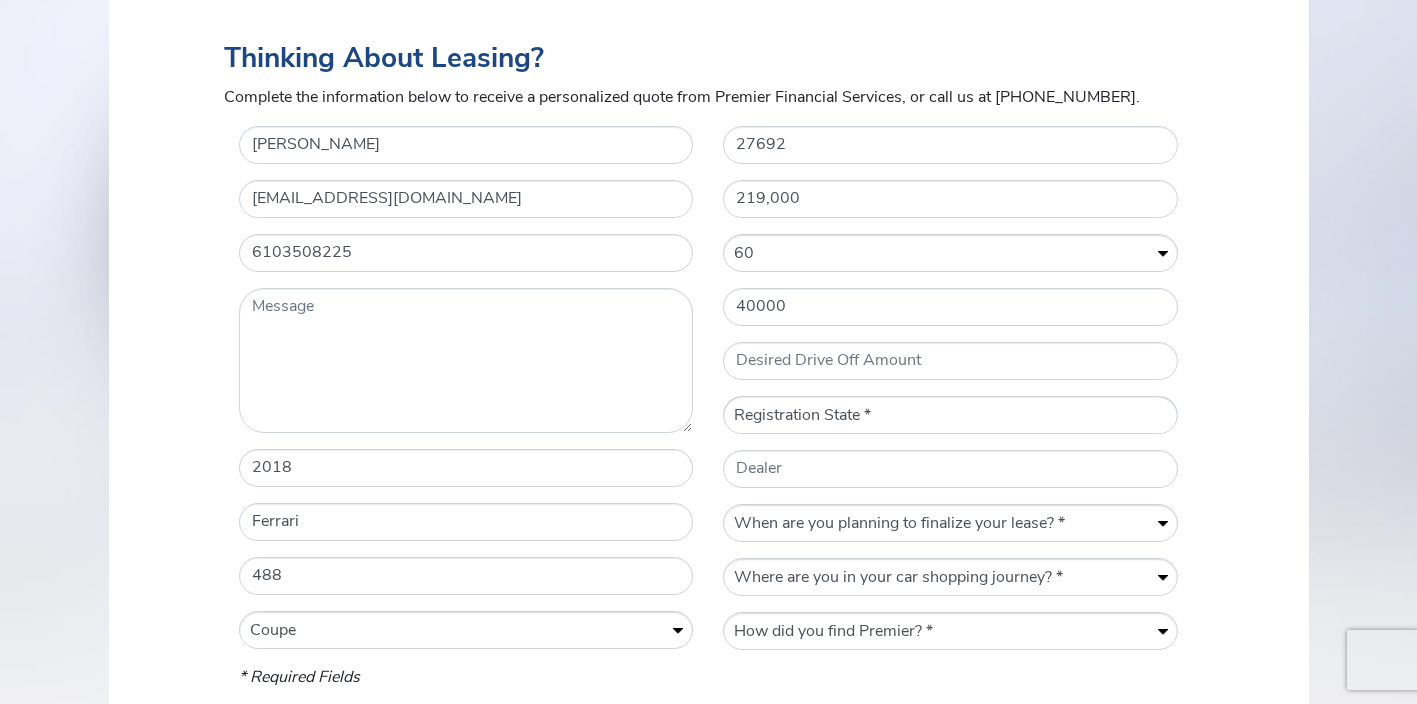 select on "PA" 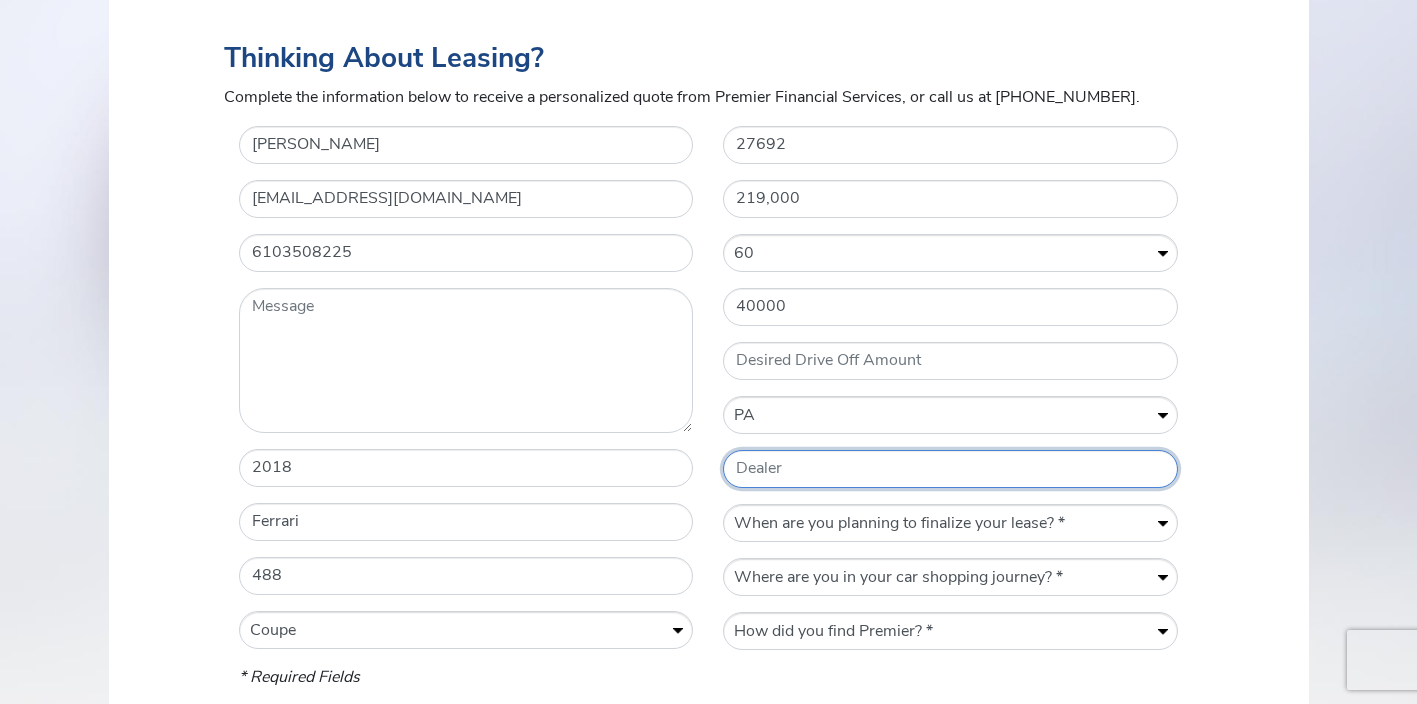 click on "Dealer" at bounding box center [950, 469] 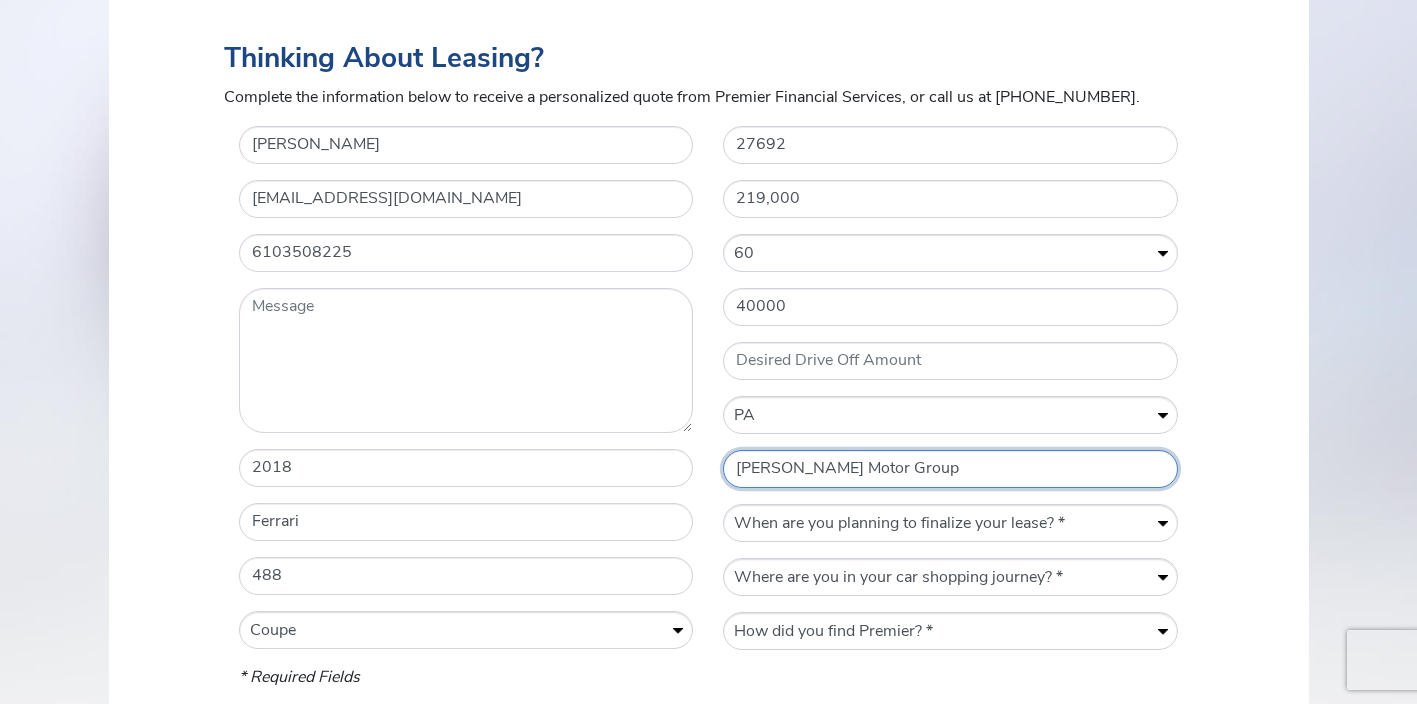 type on "[PERSON_NAME] Motor Group" 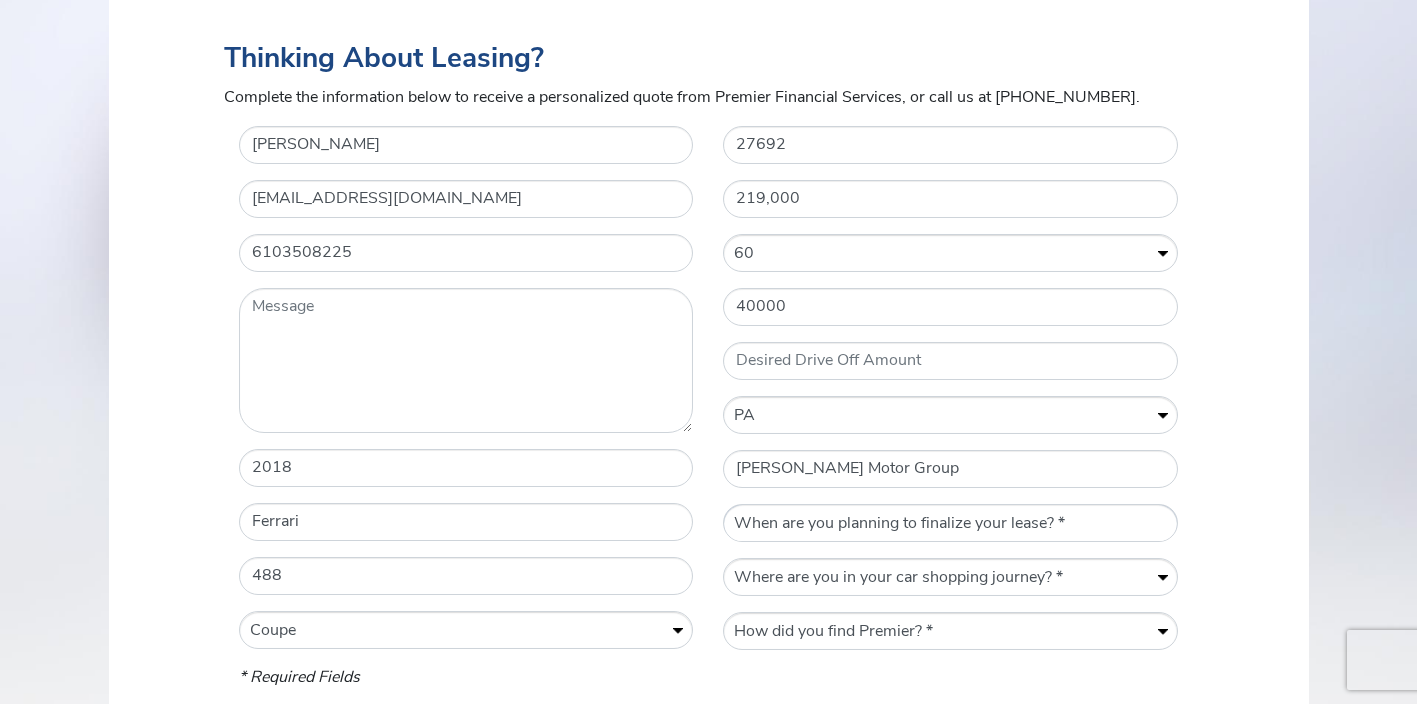 select on "Within a month" 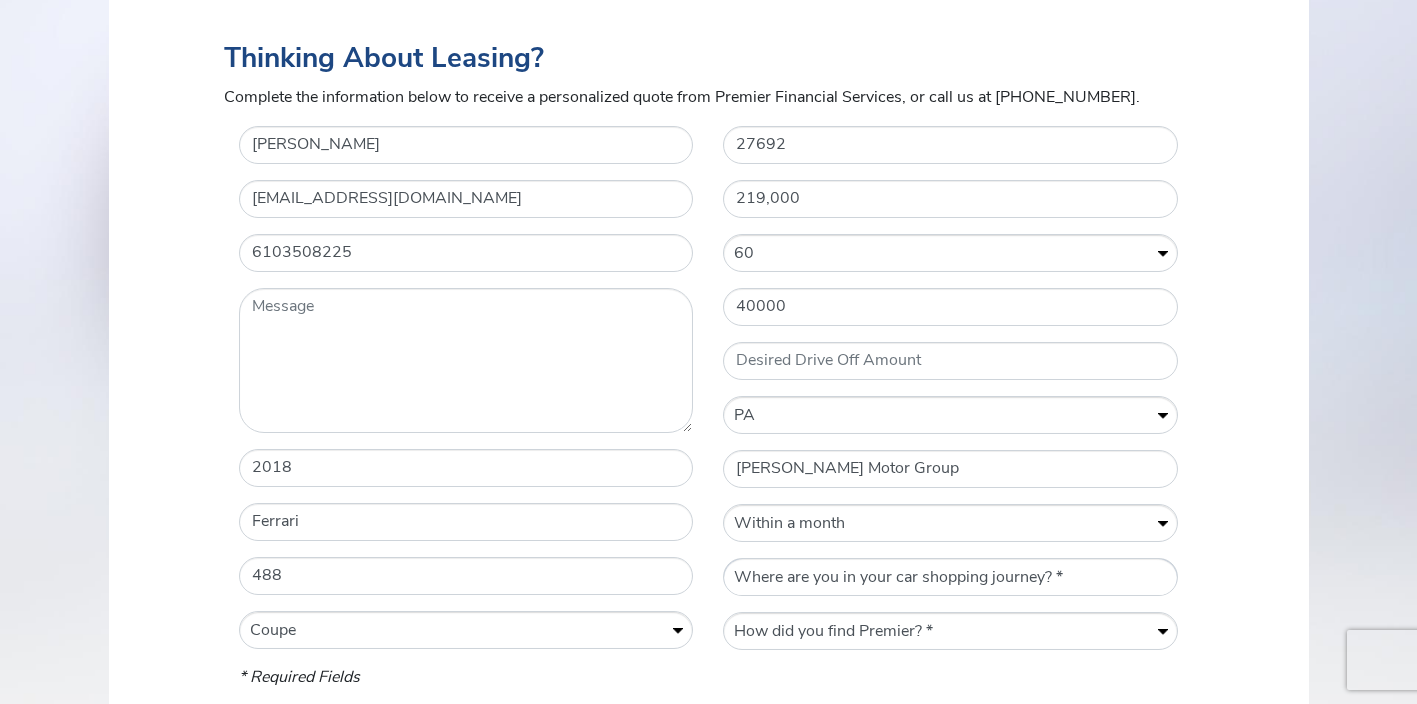select on "Actively shopping for a vehicle" 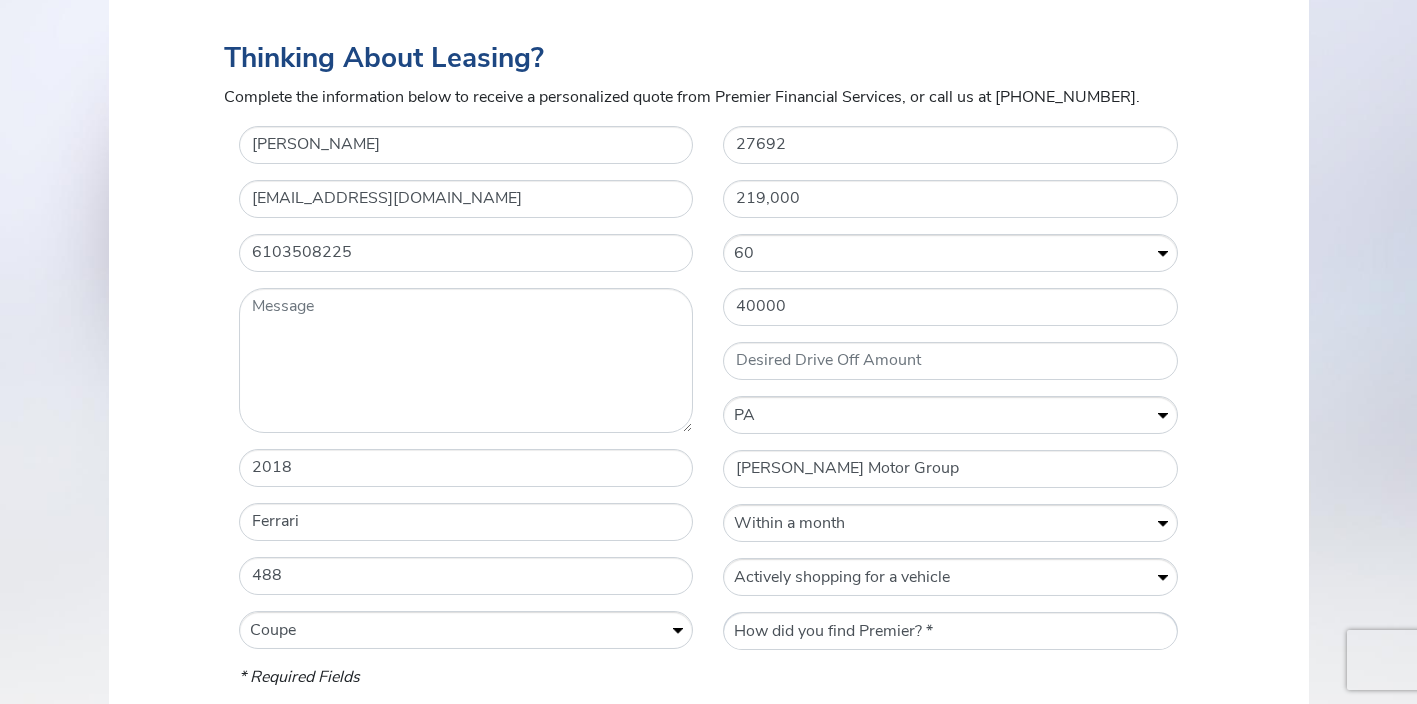 select on "Previous Premier Customer" 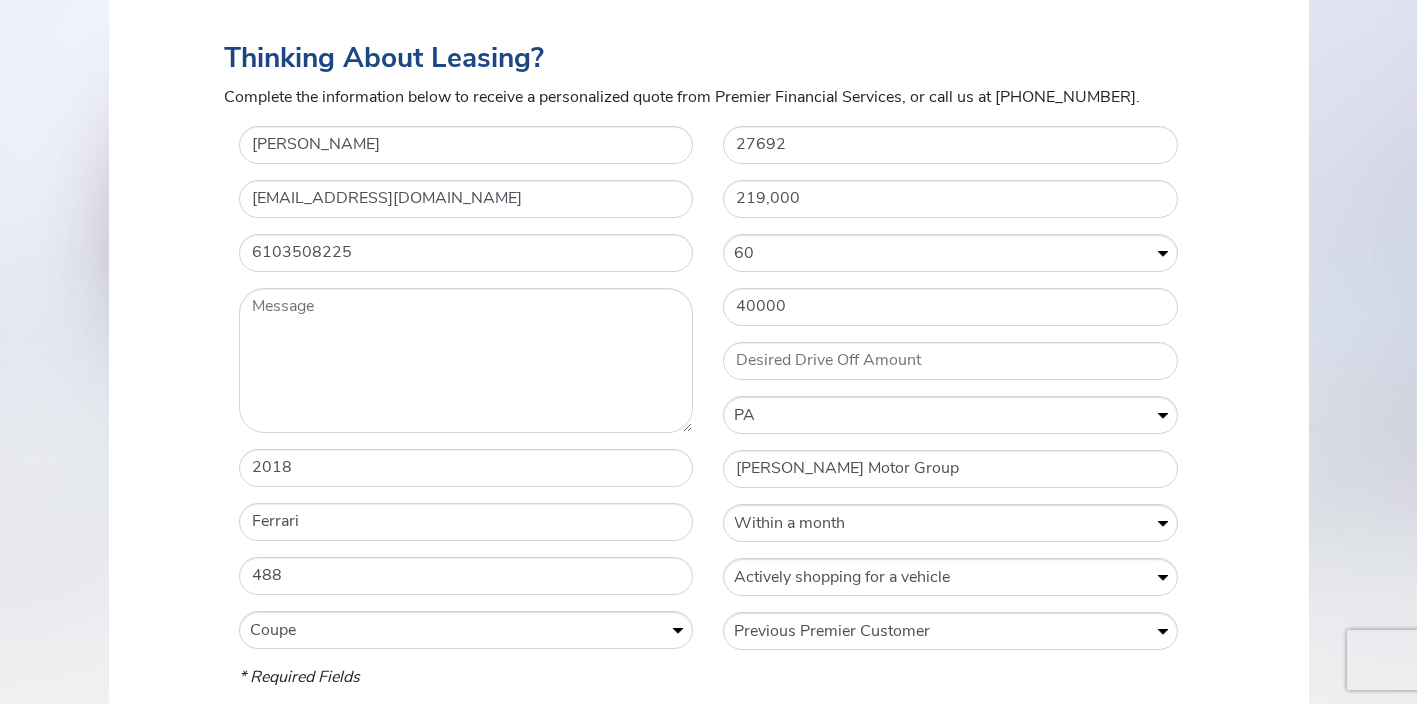 click on "Thinking About Leasing?
Complete the information below to receive a personalized quote from Premier Financial Services, or call us at [PHONE_NUMBER].
*  Name [PERSON_NAME]
*  Email [EMAIL_ADDRESS][DOMAIN_NAME]
*  Telephone Number [PHONE_NUMBER]
Message
*  Vehicle Year [DATE]
*  Vehicle Make Ferrari
*  Vehicle Model 488
*  Vehicle Body Style
Vehicle Body Style * Convertible Coupe Sedan SUV
Vehicle Mileage 27692
*  Purchase Price 219,000
Term of Lease (Months)
Terms of Lease (Months) * 12 24 36 48 60
*  Down Payment 40000
Desired Drive Off Amount
*  Registration State
Registration State * [US_STATE] AK AZ AR CA CO CT [GEOGRAPHIC_DATA] DE [GEOGRAPHIC_DATA] [GEOGRAPHIC_DATA] HI ID IL IN [GEOGRAPHIC_DATA] [GEOGRAPHIC_DATA] [GEOGRAPHIC_DATA] LA ME MD [GEOGRAPHIC_DATA] [GEOGRAPHIC_DATA] [GEOGRAPHIC_DATA] MS MO MT NE *" at bounding box center [709, 416] 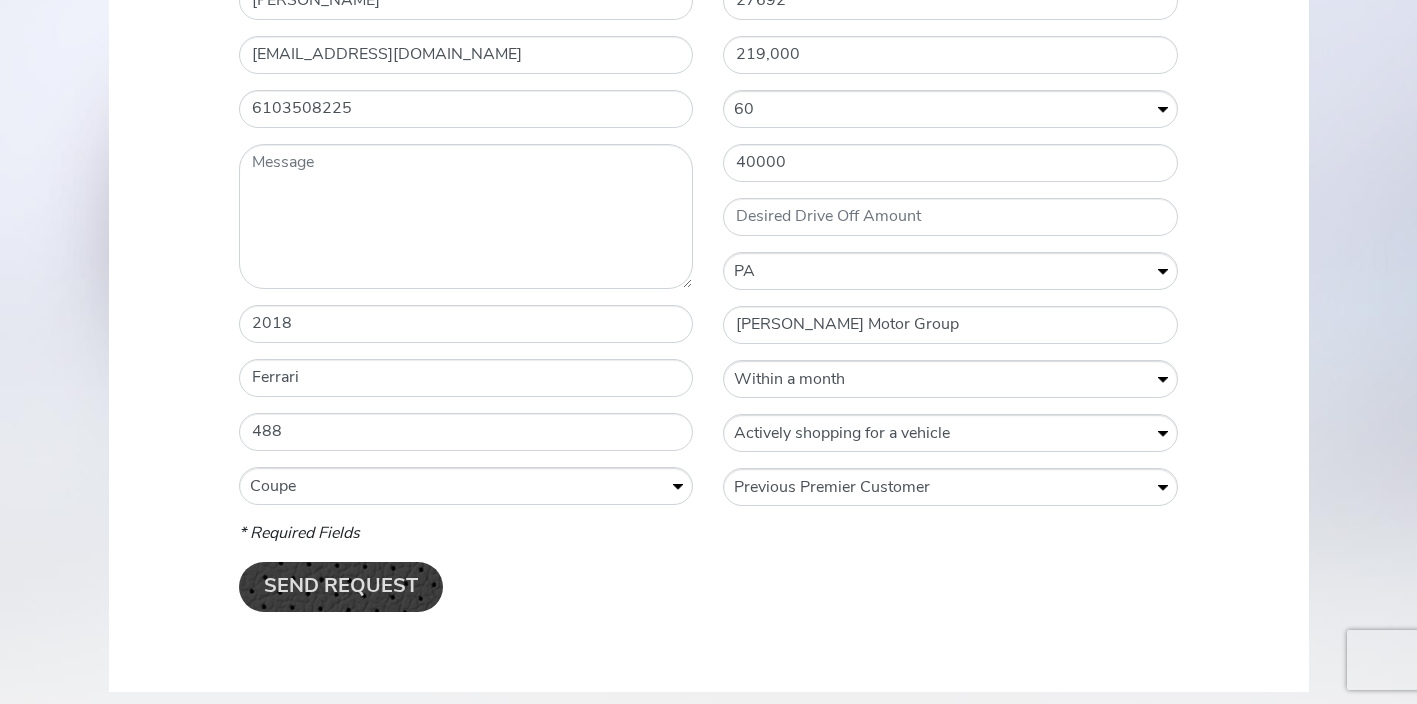scroll, scrollTop: 1005, scrollLeft: 0, axis: vertical 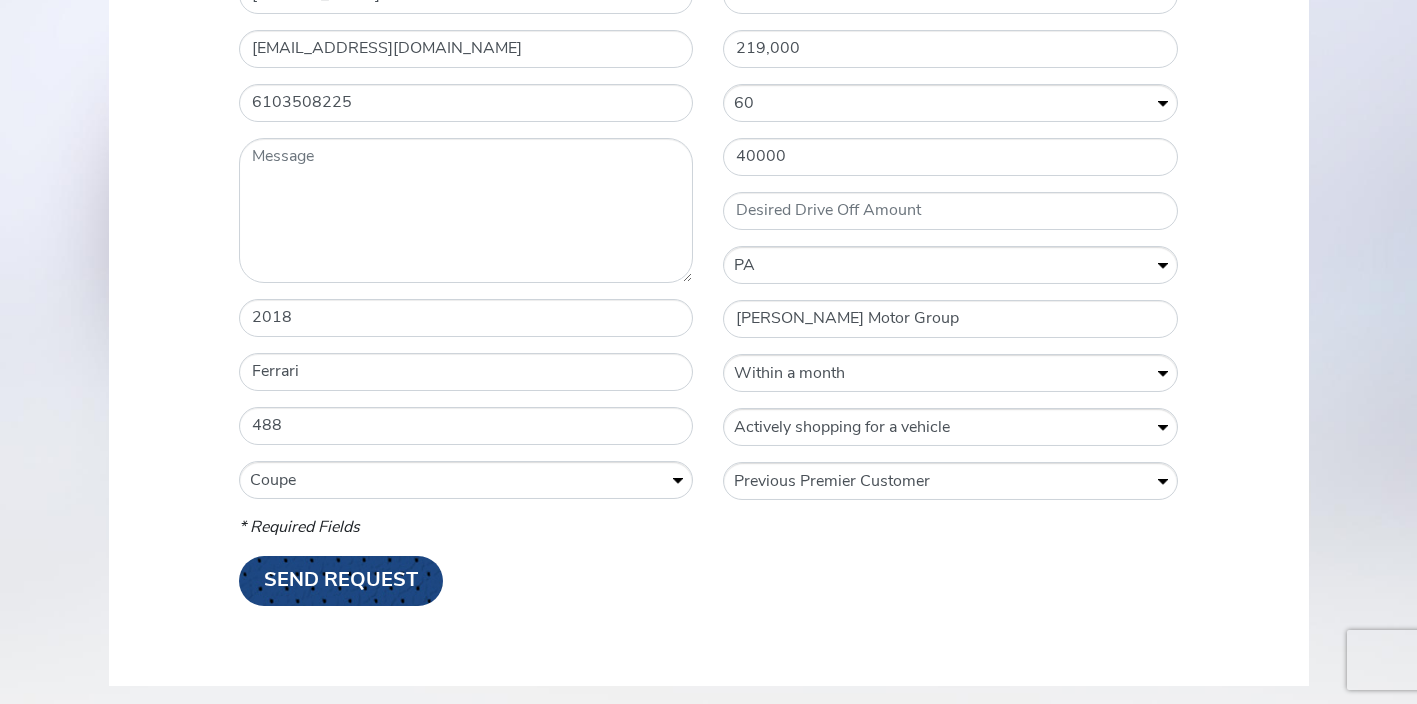 click on "Send Request" at bounding box center [341, 581] 